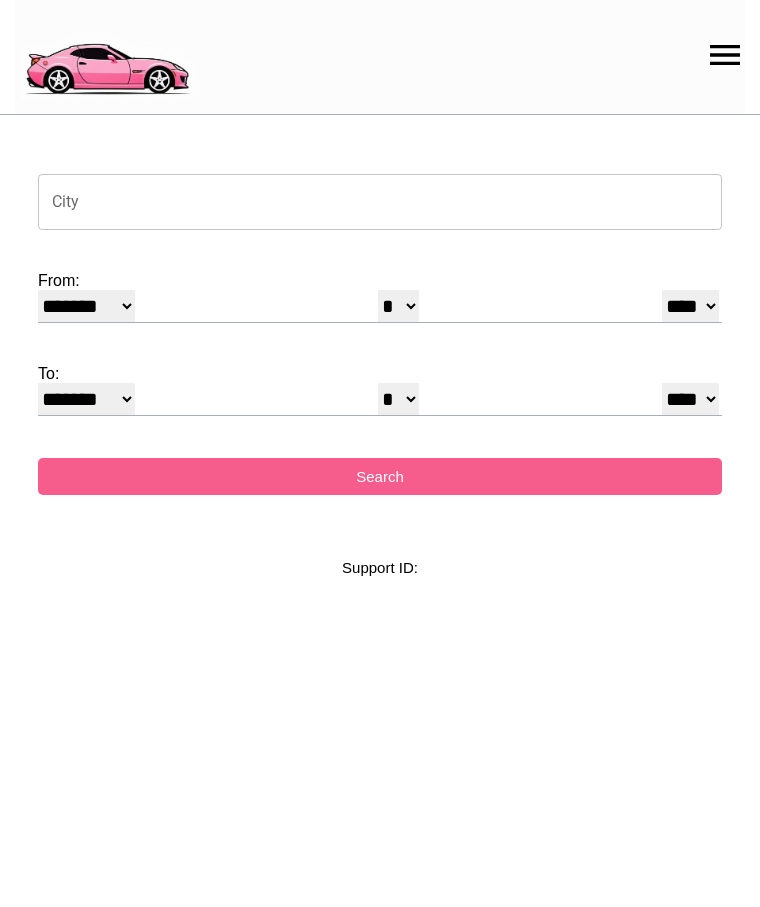 select on "*" 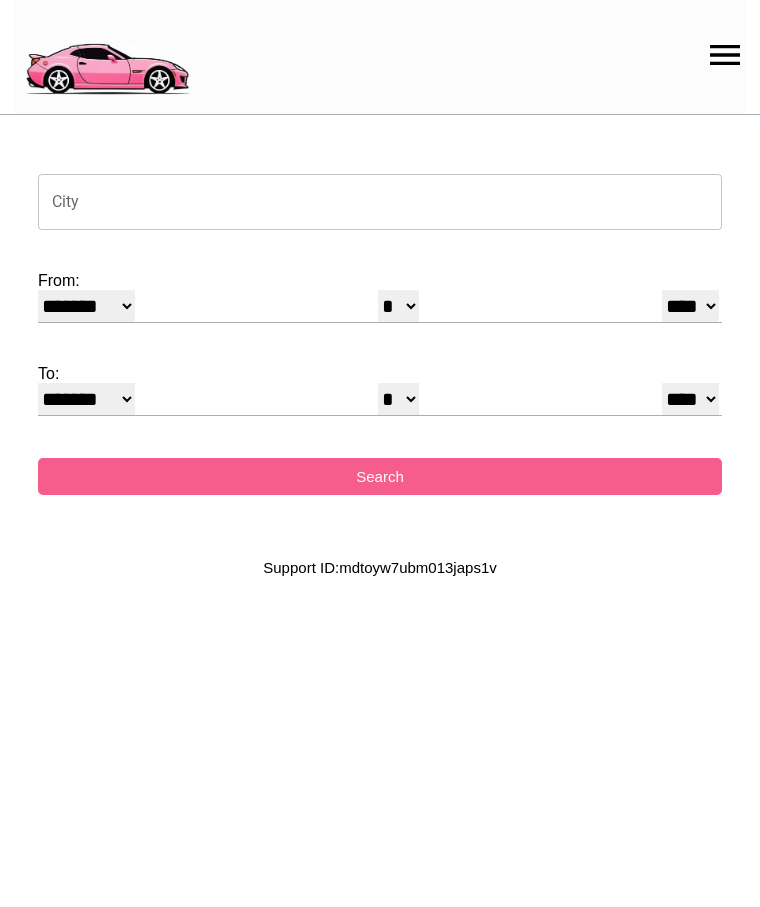 scroll, scrollTop: 0, scrollLeft: 0, axis: both 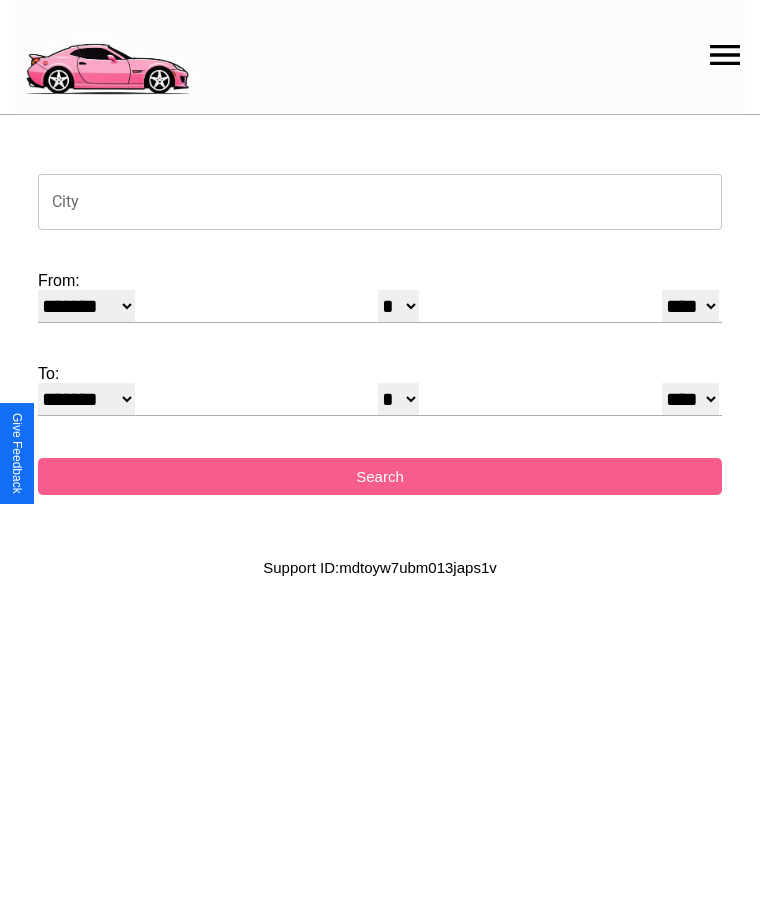 click 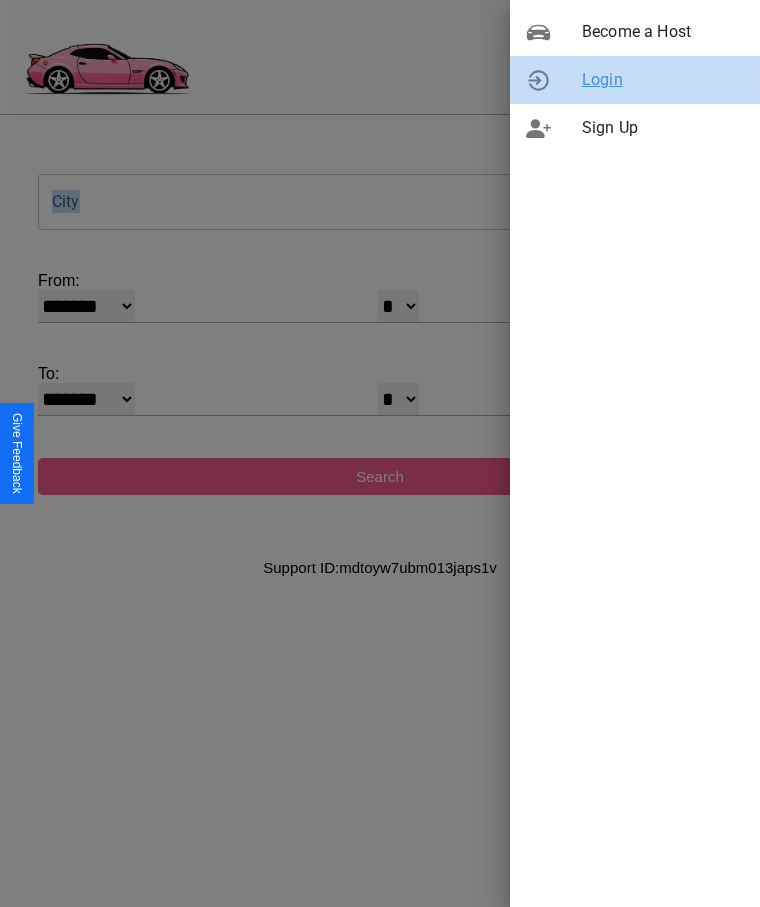 click on "Login" at bounding box center (663, 80) 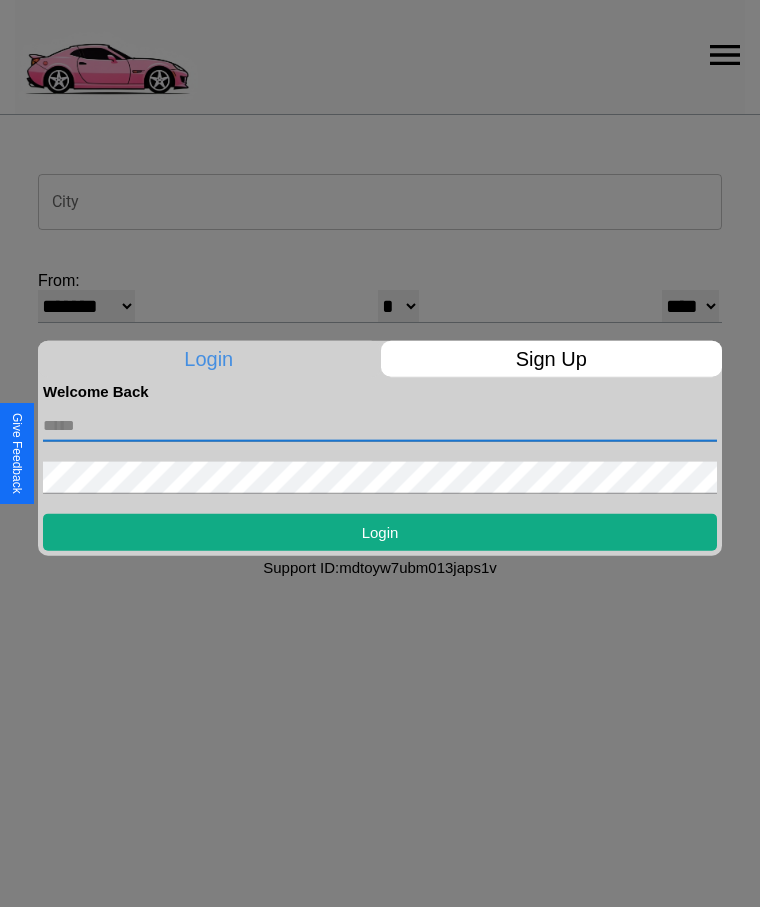 click at bounding box center (380, 425) 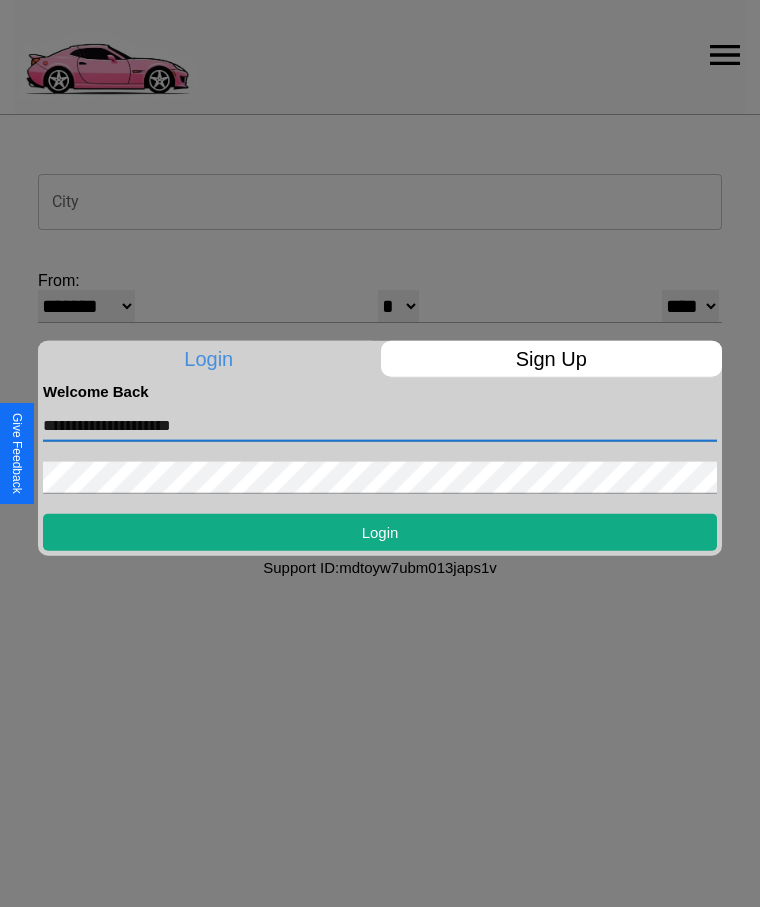 type on "**********" 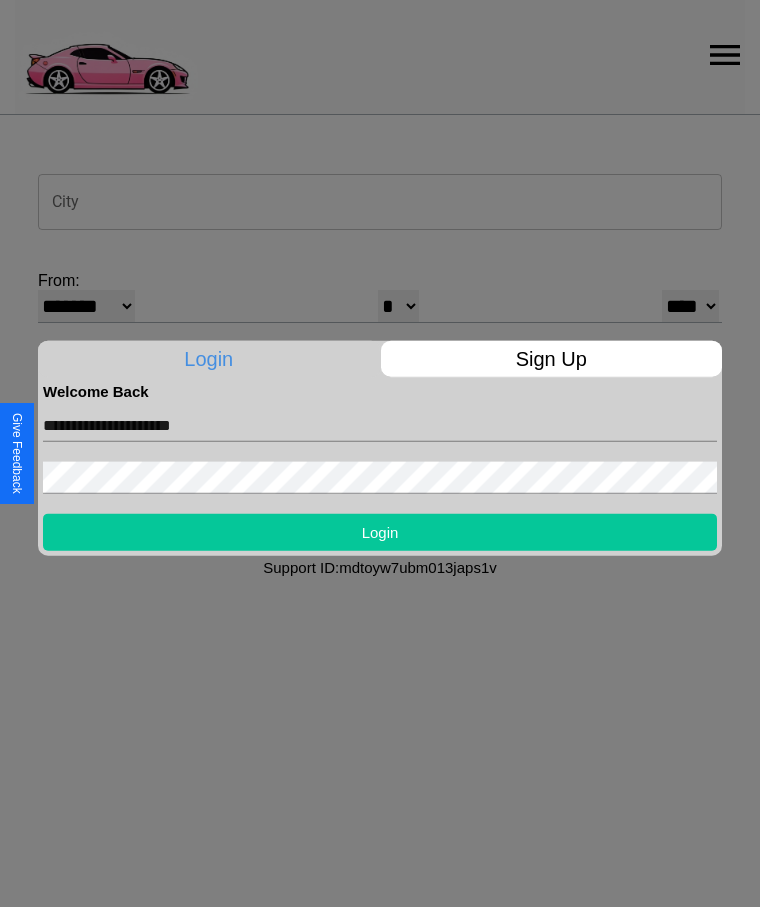 click on "Login" at bounding box center [380, 531] 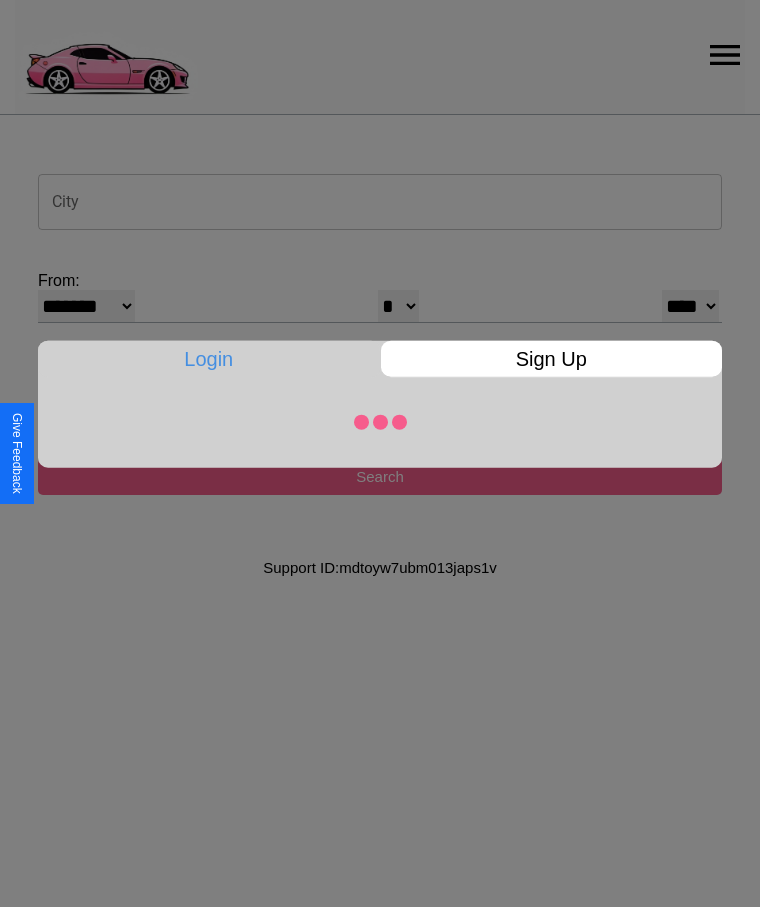 select on "*" 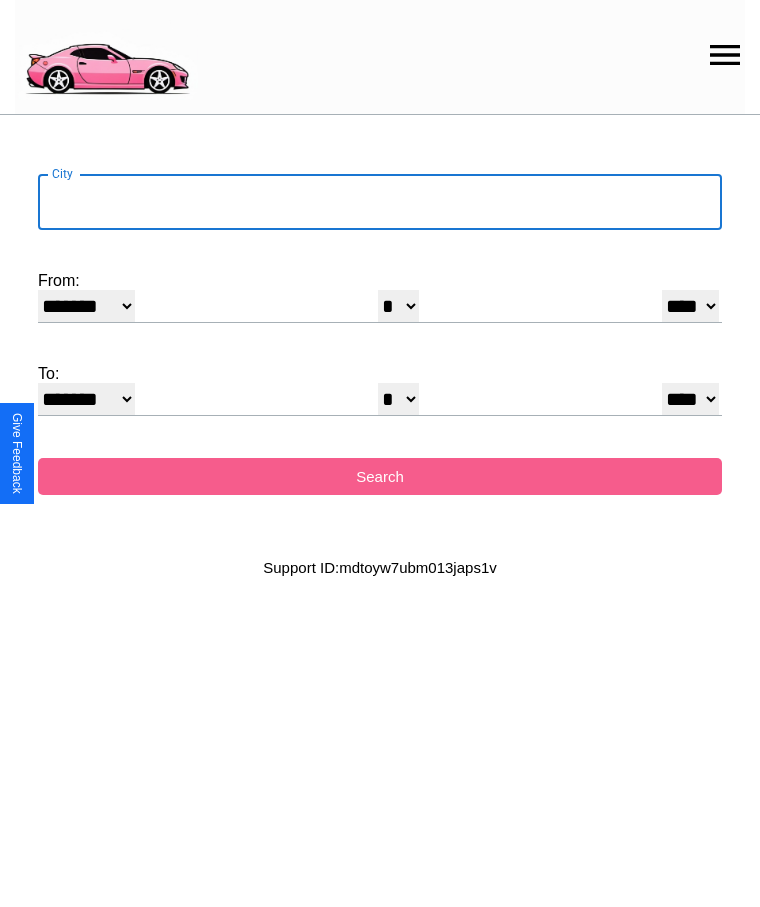 click on "City" at bounding box center [380, 202] 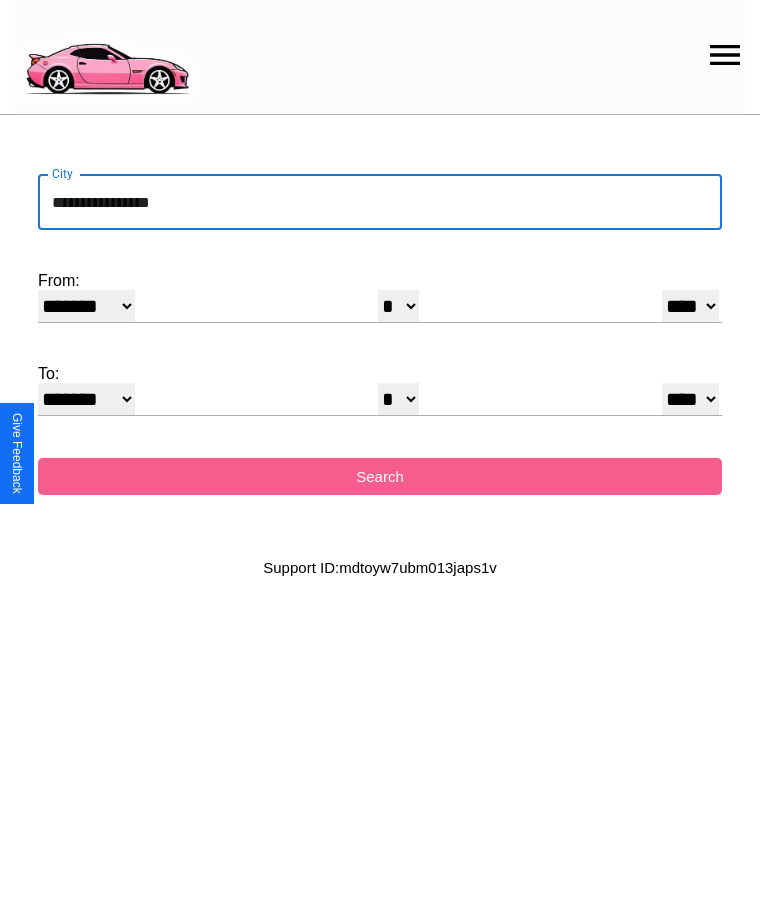 type on "**********" 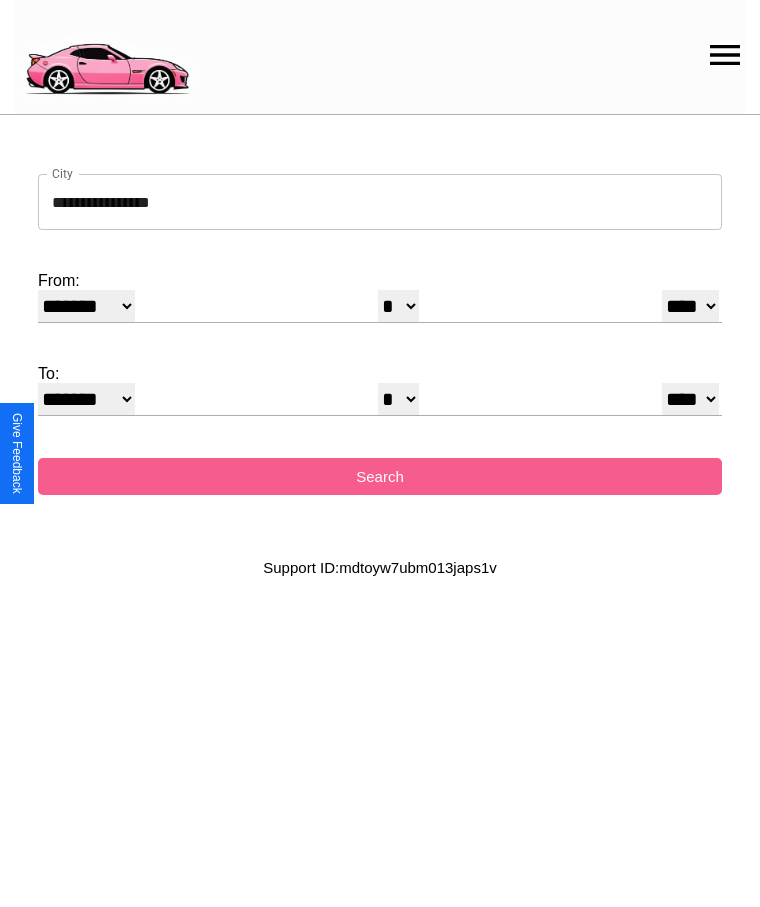 click on "******* ******** ***** ***** *** **** **** ****** ********* ******* ******** ********" at bounding box center (86, 306) 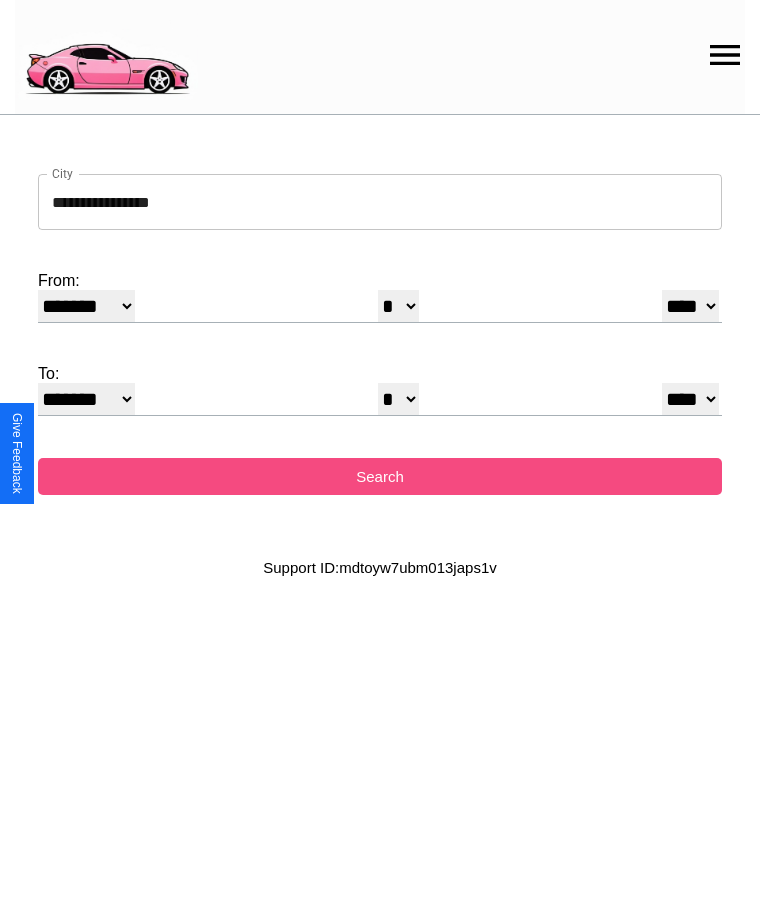 click on "Search" at bounding box center (380, 476) 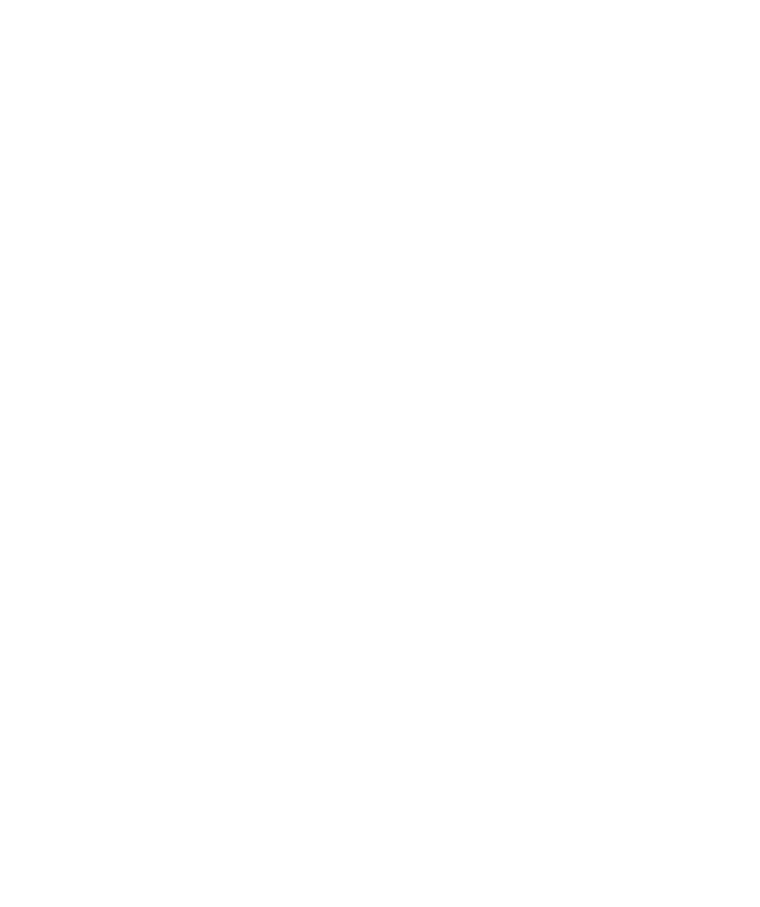 scroll, scrollTop: 0, scrollLeft: 0, axis: both 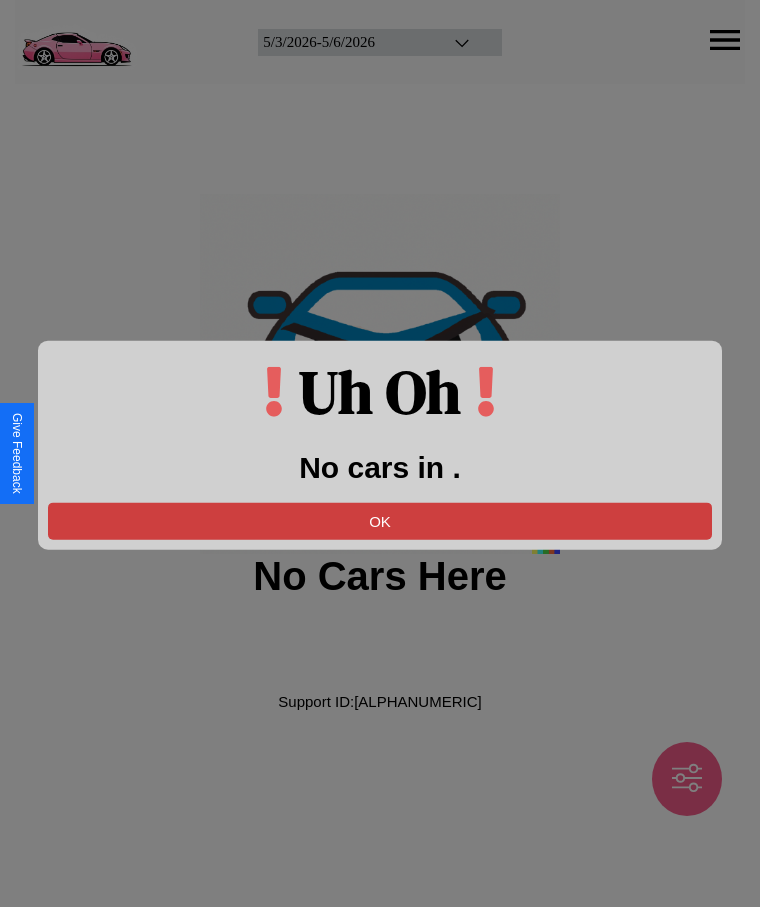 click on "OK" at bounding box center (380, 520) 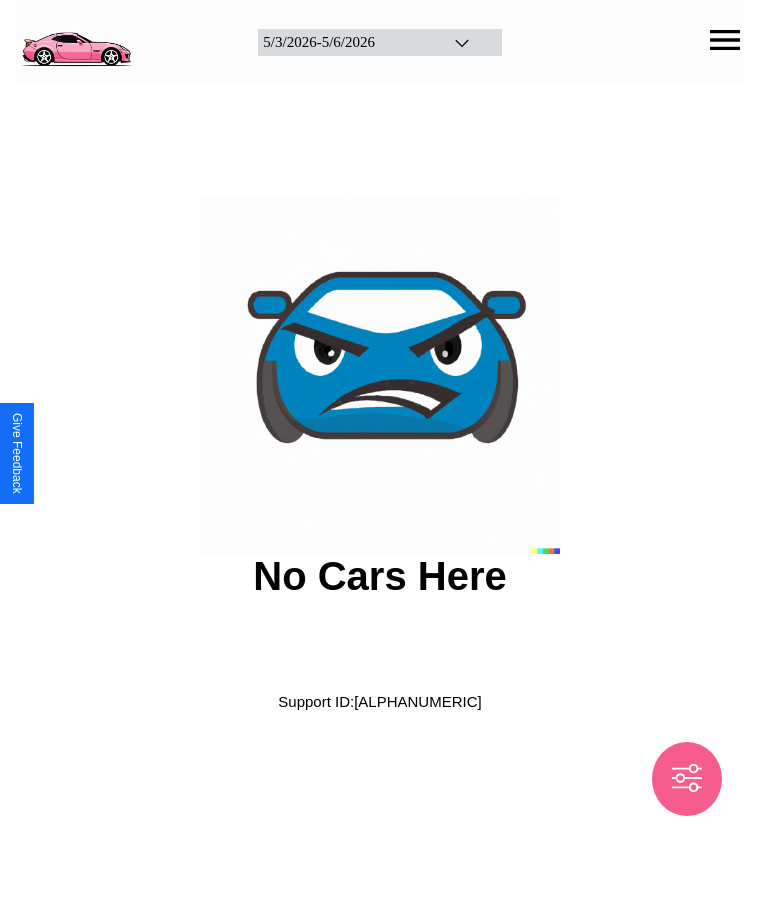 click at bounding box center (76, 40) 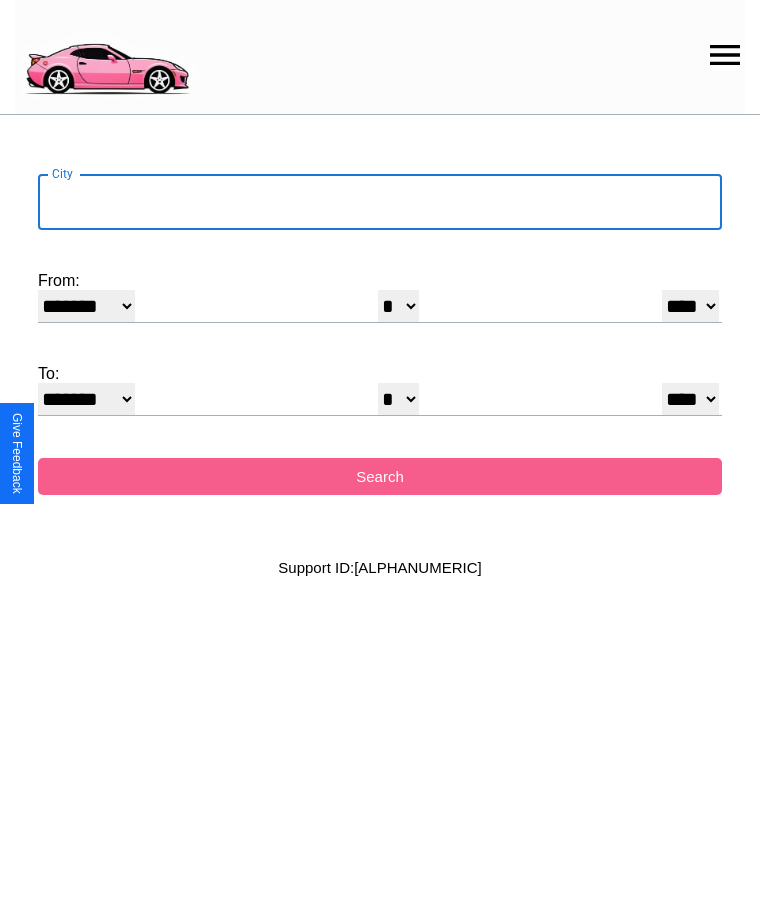 click on "City" at bounding box center [380, 202] 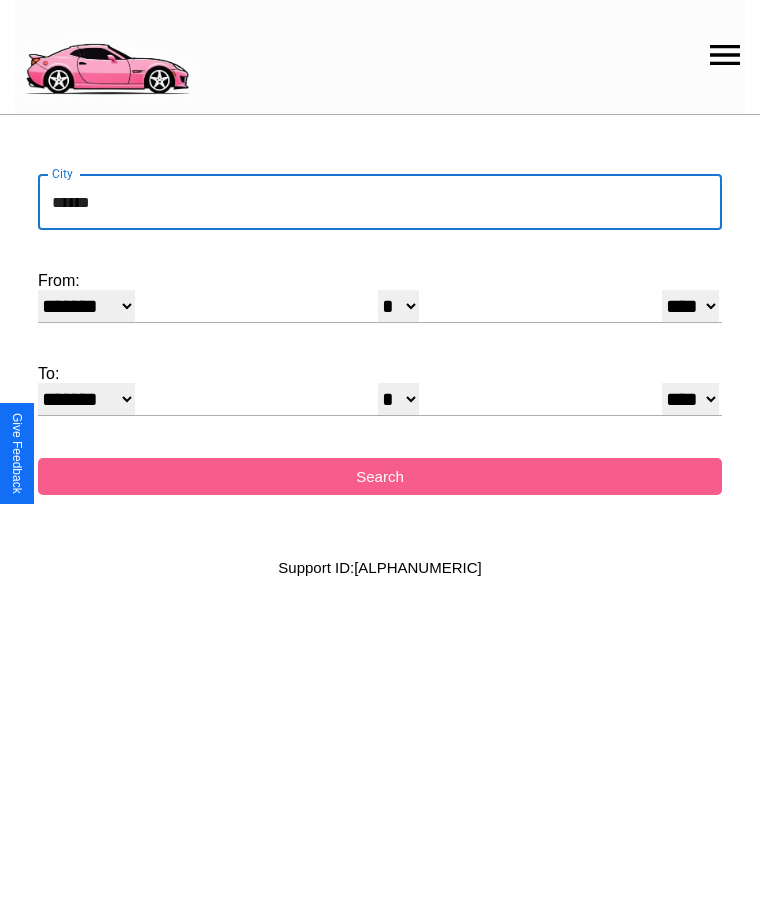 type on "******" 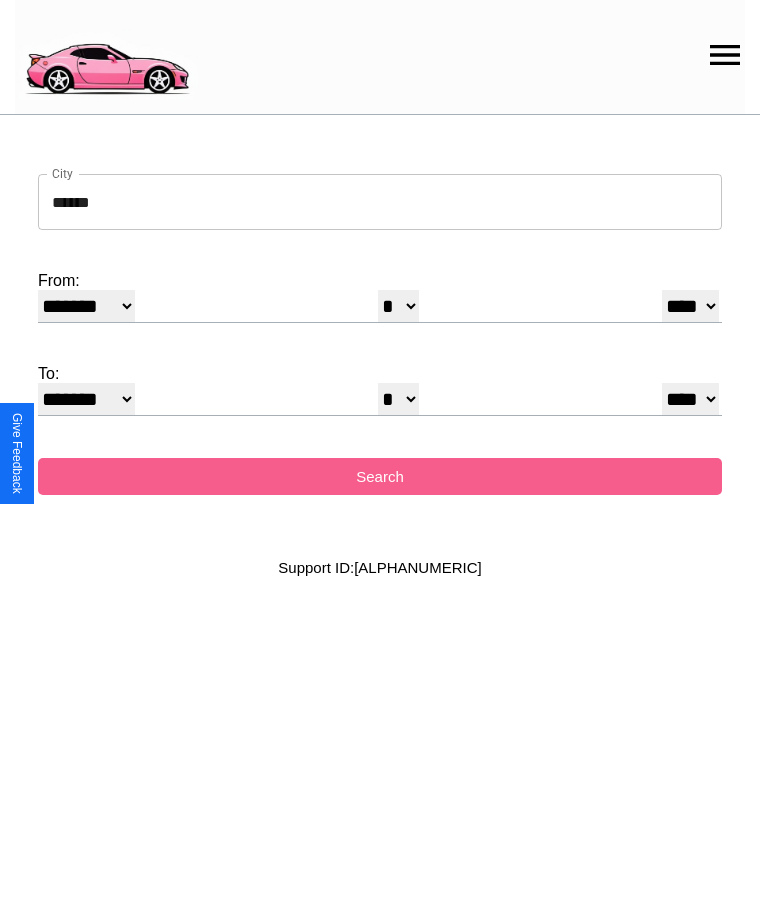 click on "******* ******** ***** ***** *** **** **** ****** ********* ******* ******** ********" at bounding box center (86, 306) 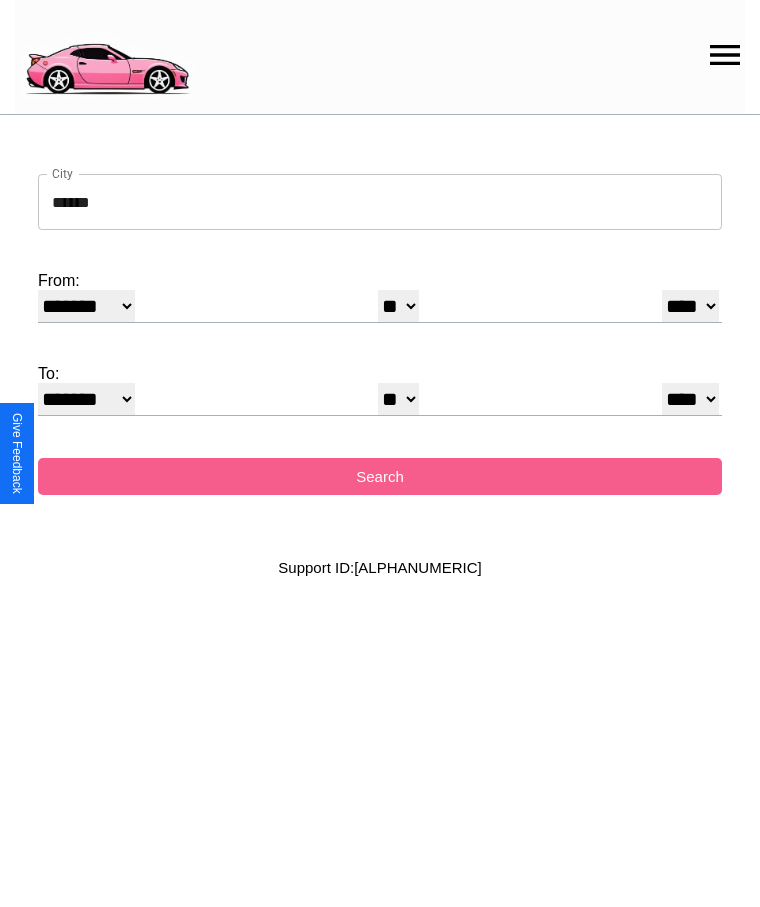 click on "* * * * * * * * * ** ** ** ** ** ** ** ** ** ** ** ** ** ** ** ** ** ** ** ** **" at bounding box center (398, 399) 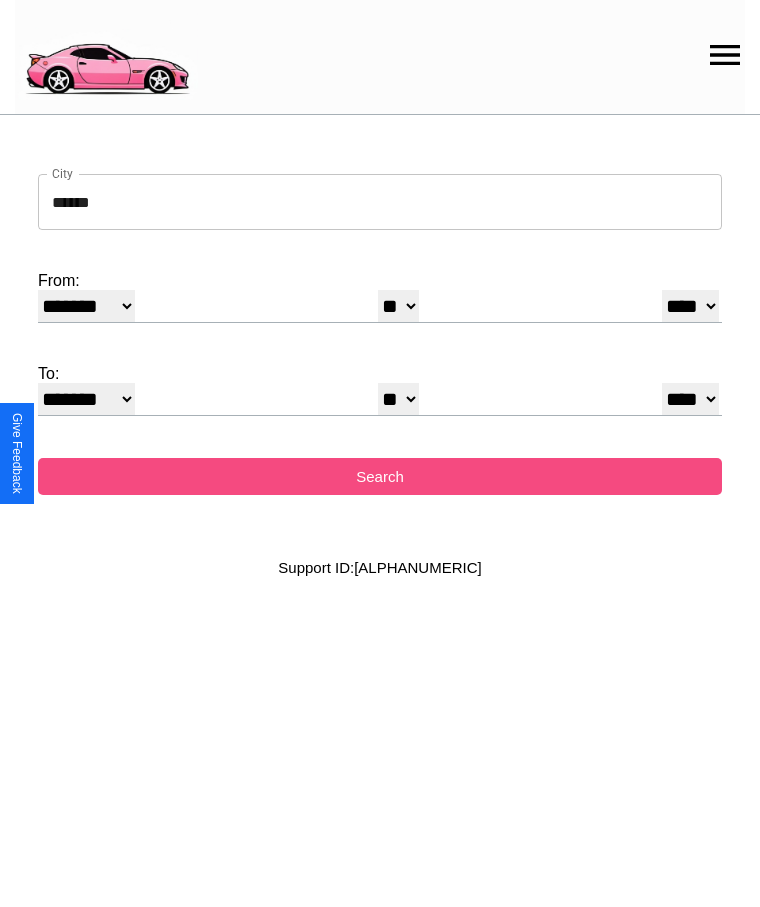 click on "Search" at bounding box center [380, 476] 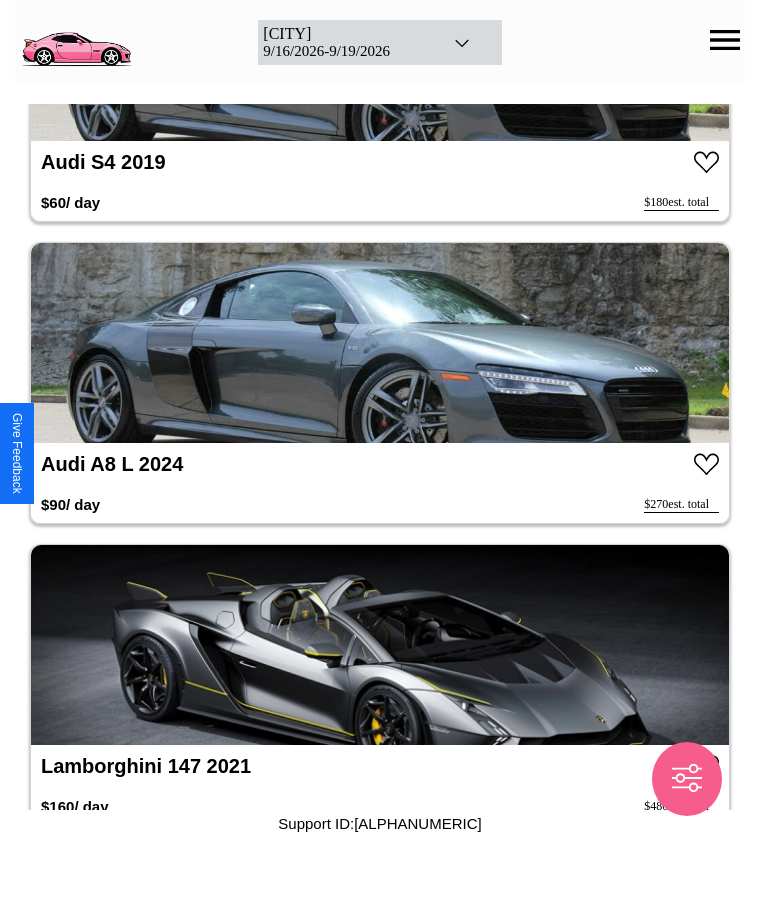 scroll, scrollTop: 12820, scrollLeft: 0, axis: vertical 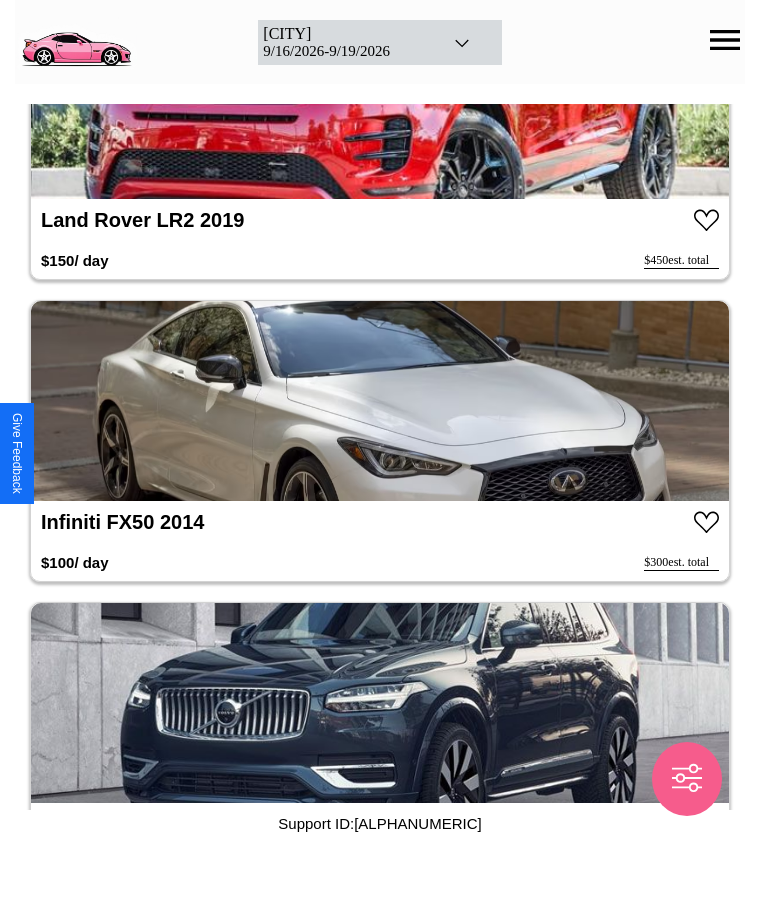 click at bounding box center [380, 99] 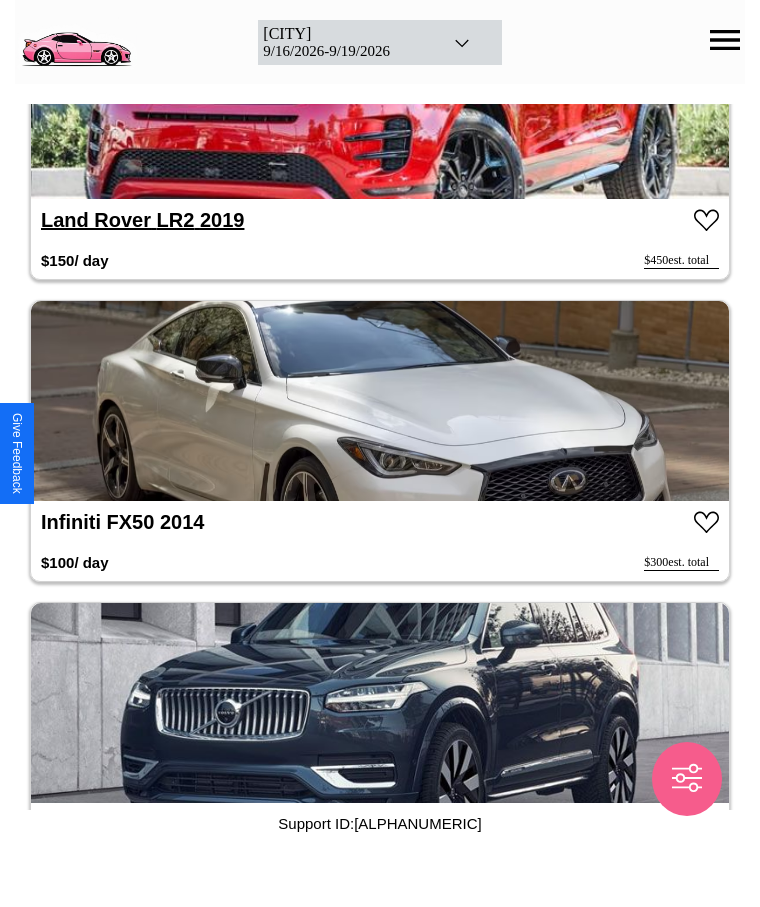 click on "Land Rover   LR2   2019" at bounding box center [142, 220] 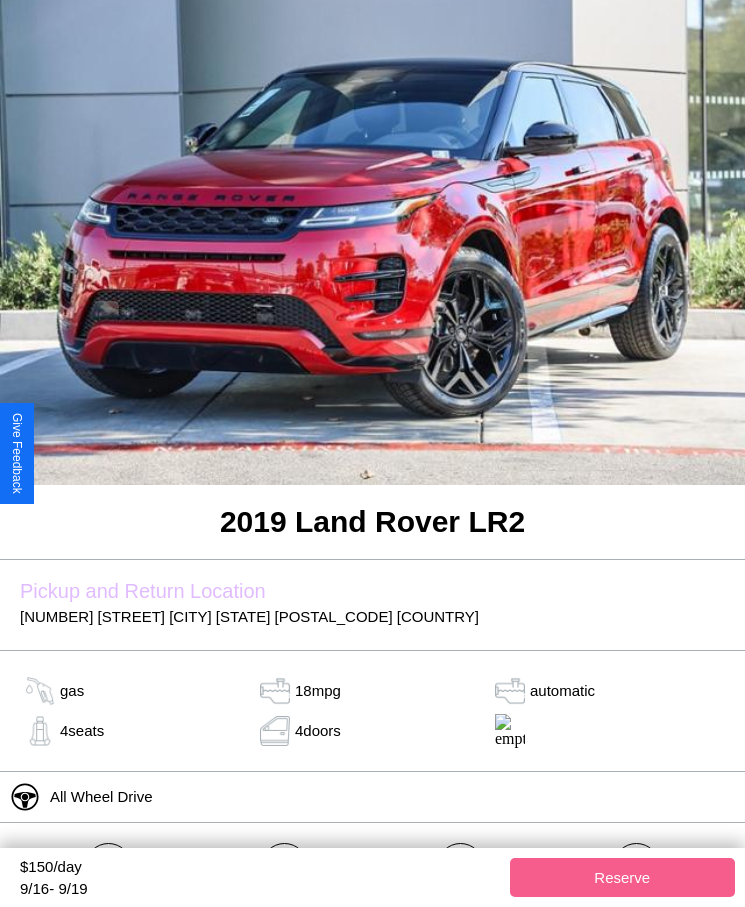 scroll, scrollTop: 163, scrollLeft: 0, axis: vertical 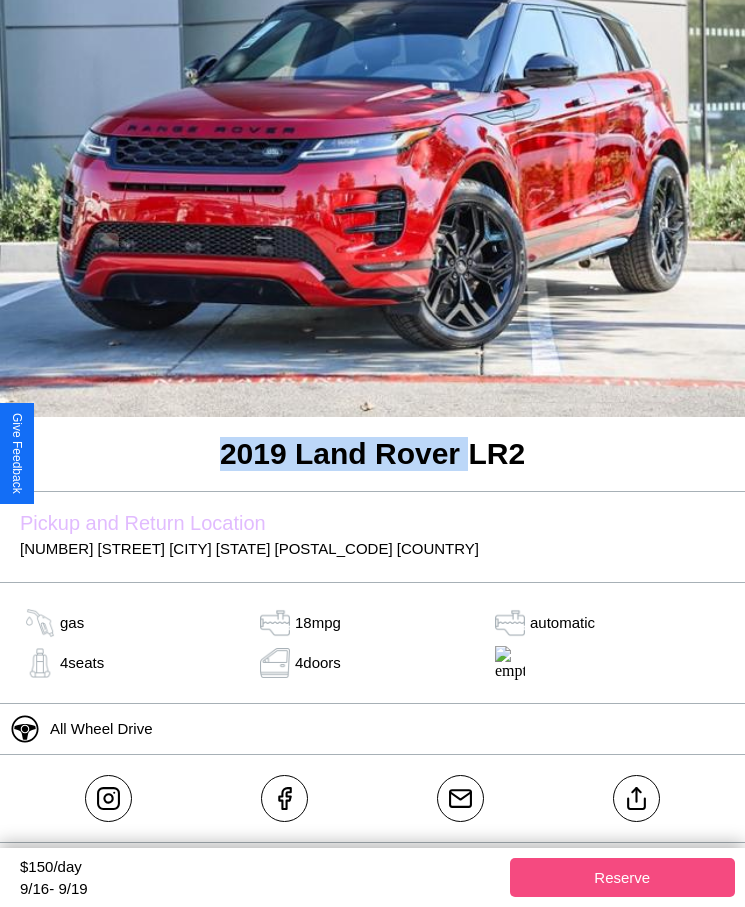 click on "Reserve" at bounding box center (623, 877) 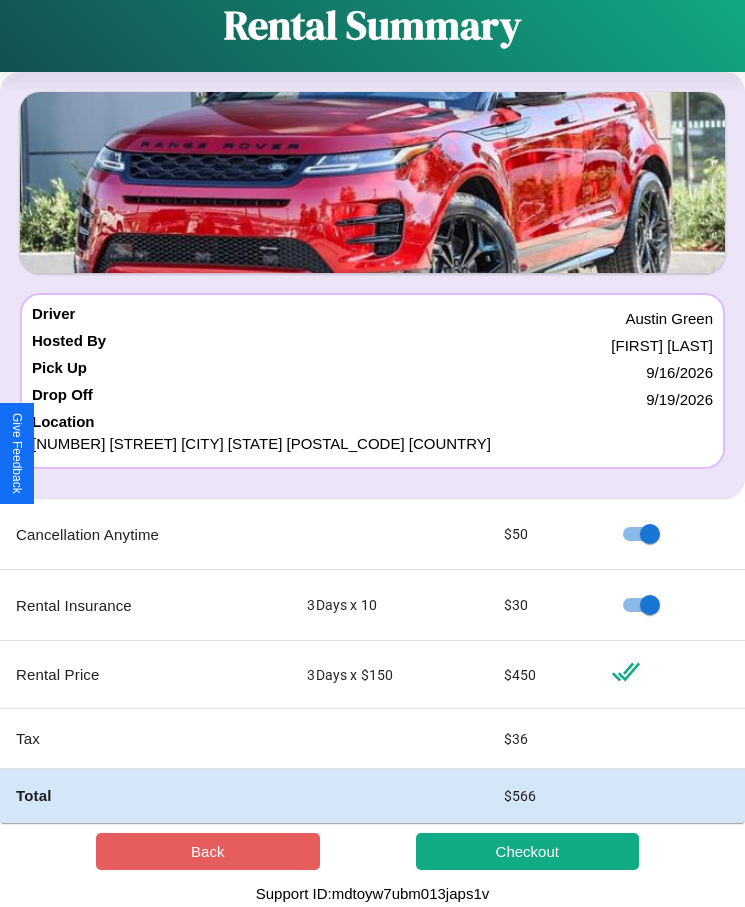 scroll, scrollTop: 0, scrollLeft: 0, axis: both 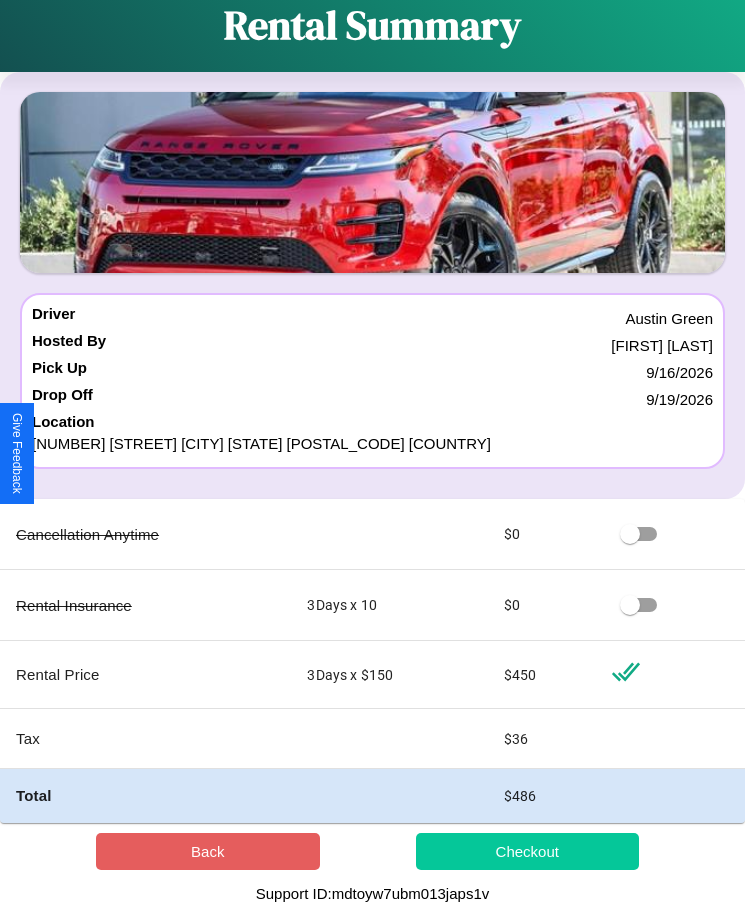 click on "Checkout" at bounding box center [528, 851] 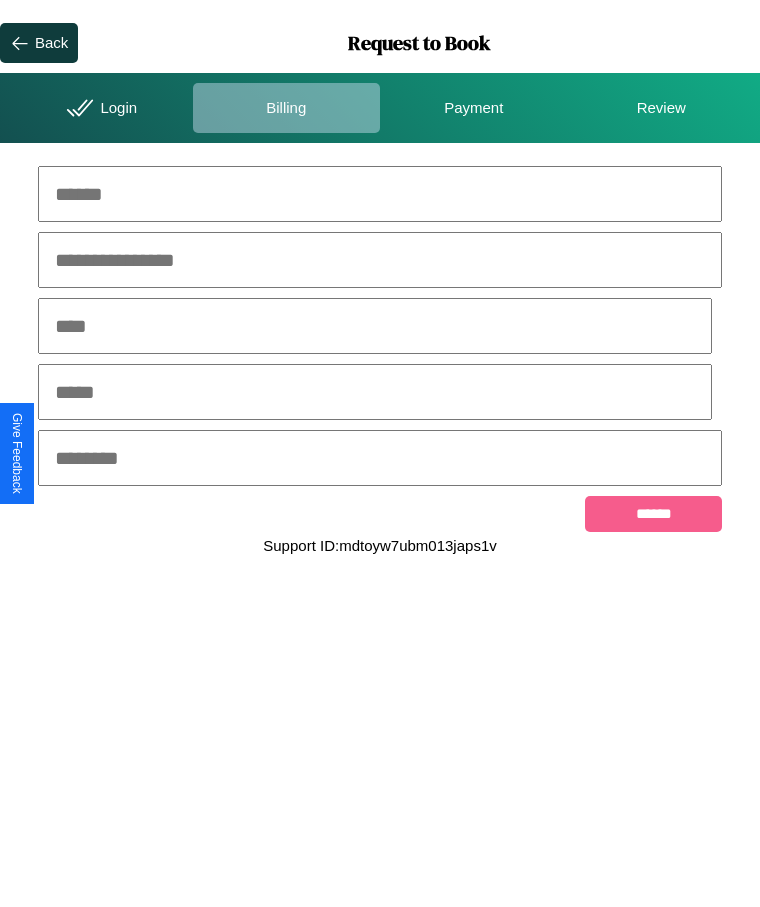 click at bounding box center (380, 194) 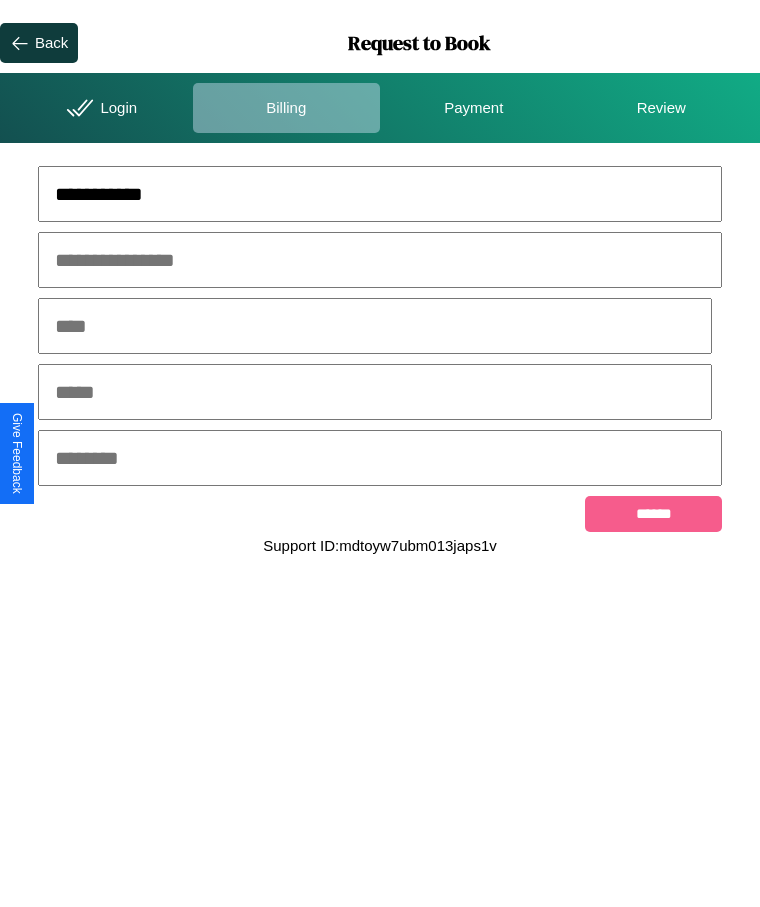 type on "**********" 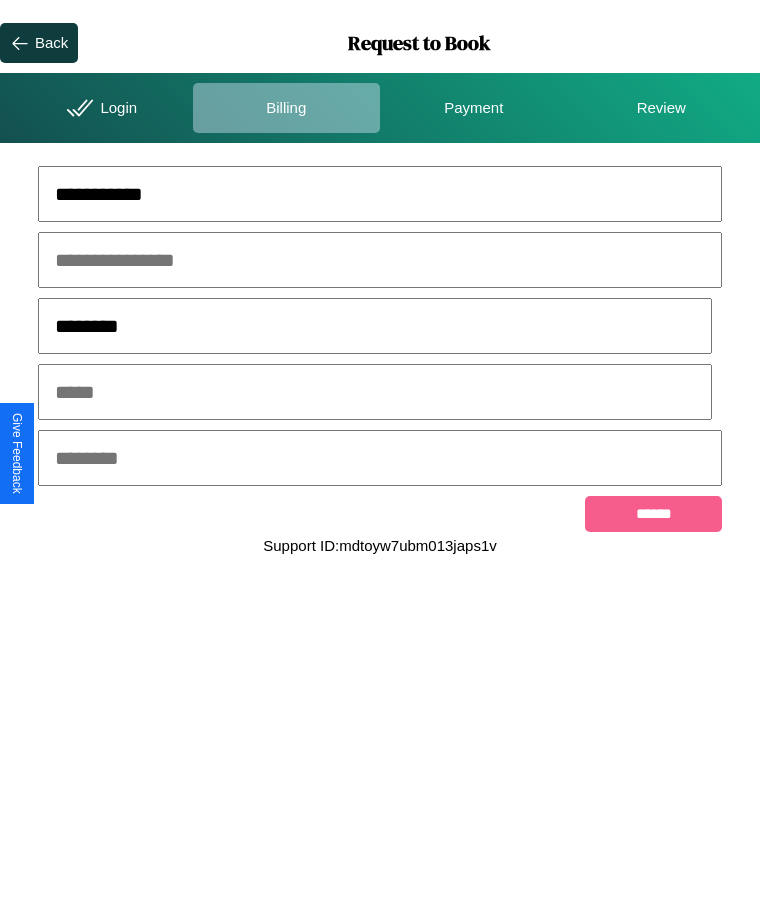 type on "********" 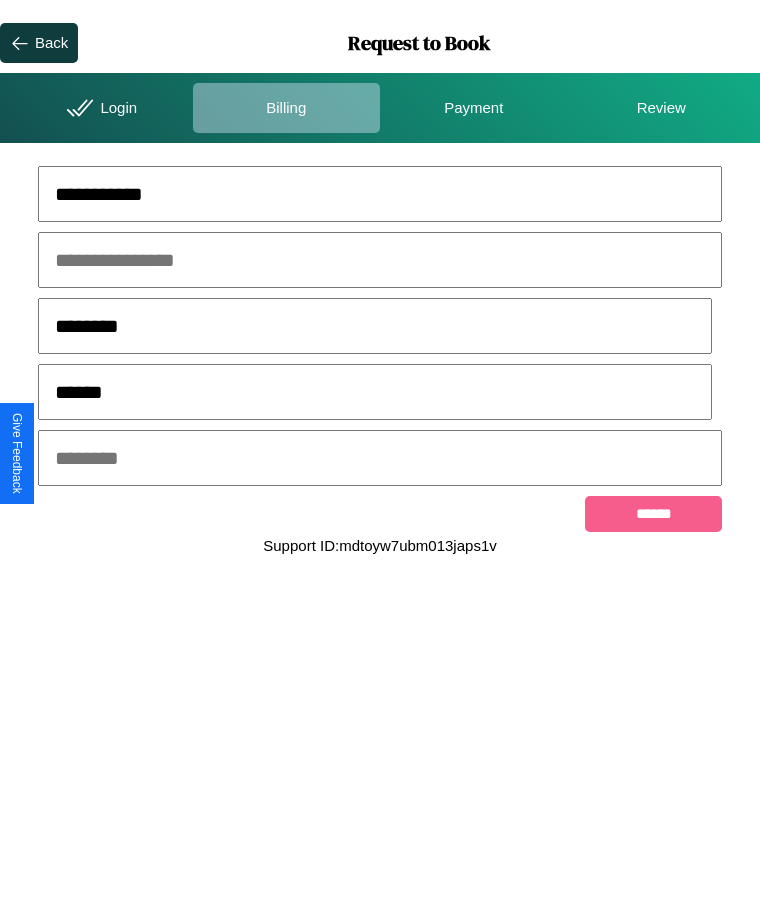type on "******" 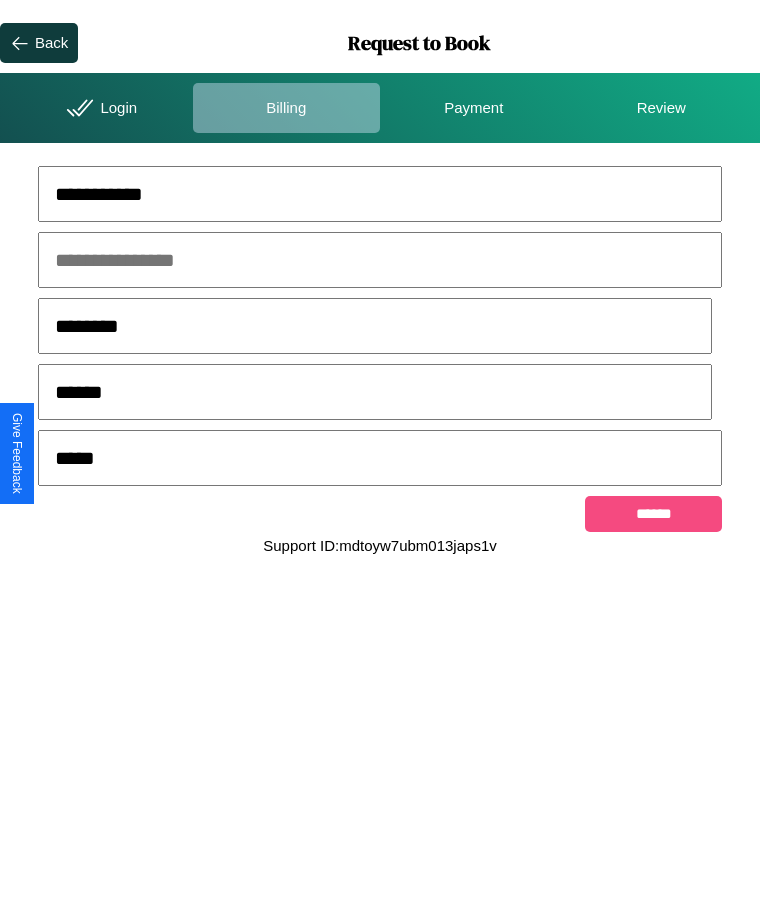 type on "*****" 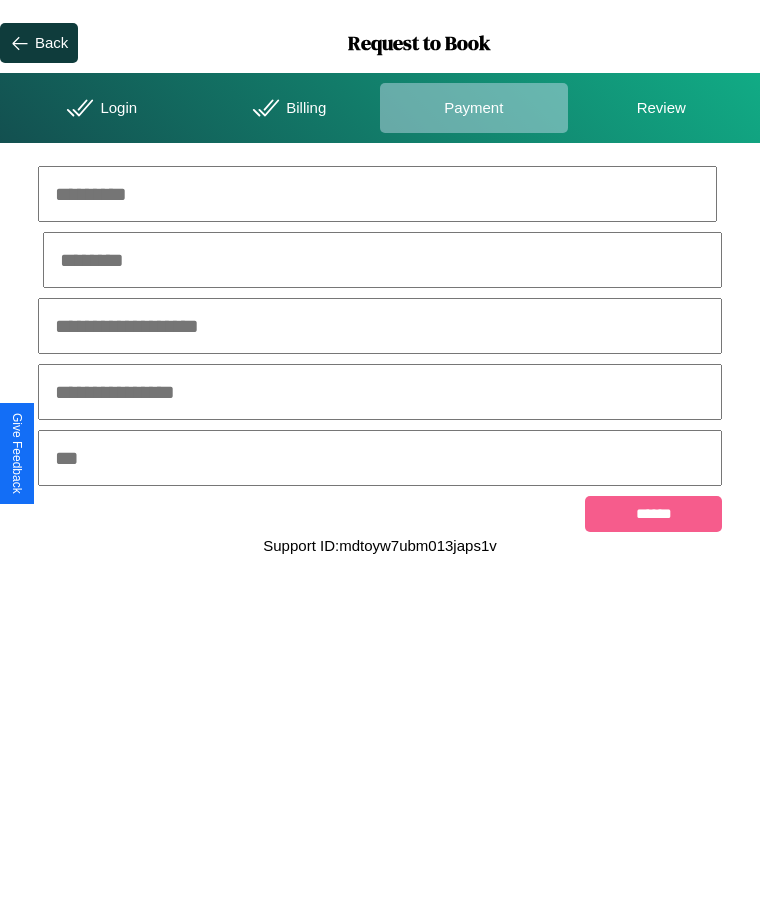 click at bounding box center [377, 194] 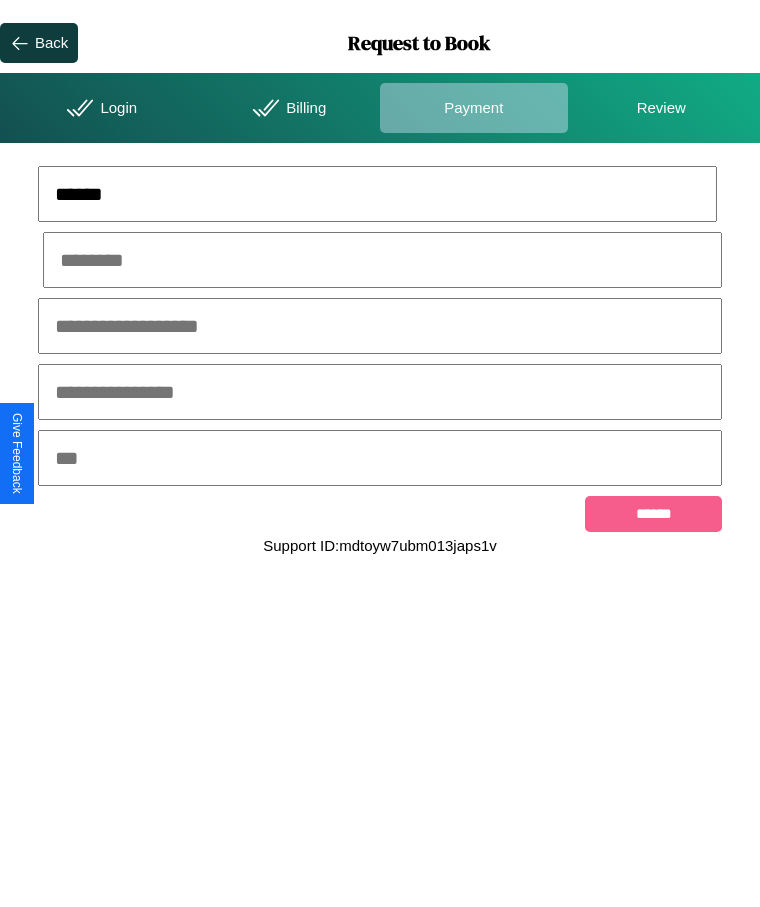 type on "******" 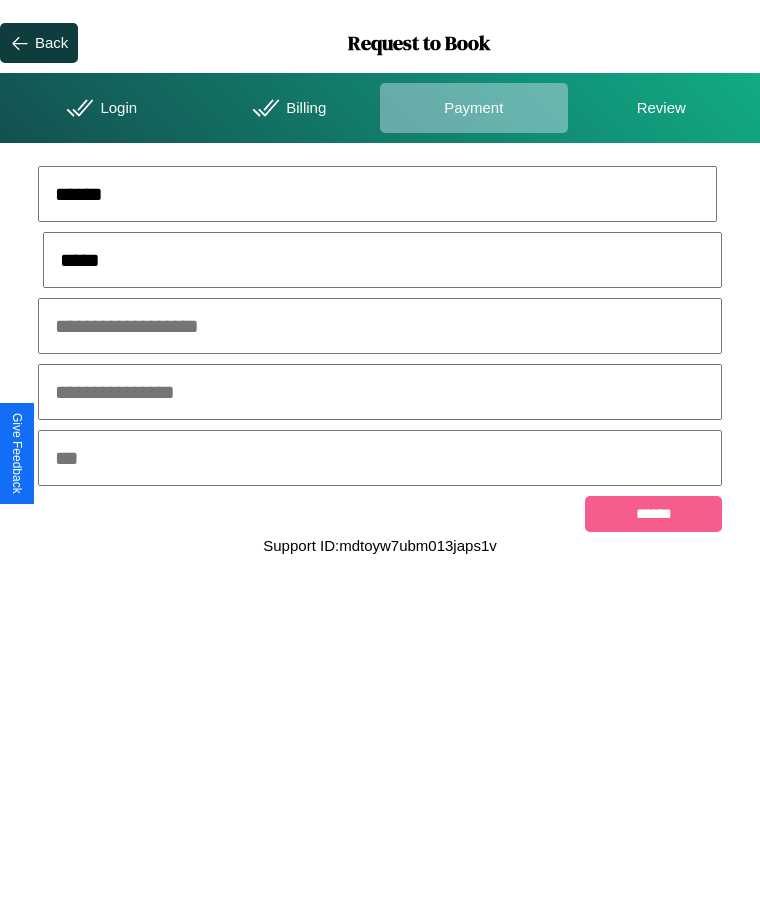 type on "*****" 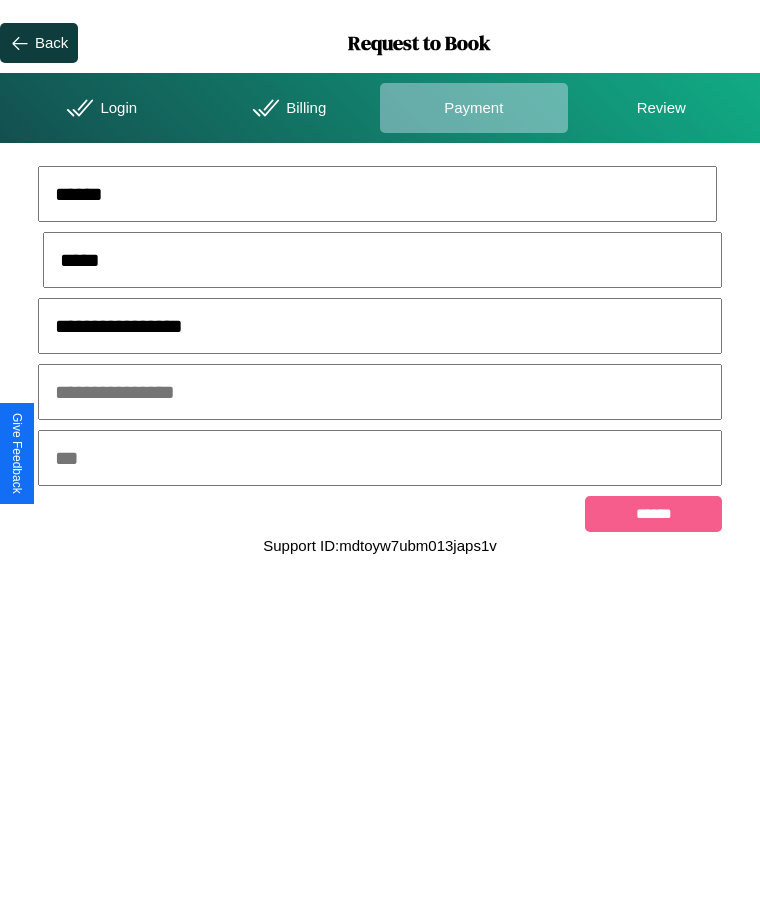 type on "**********" 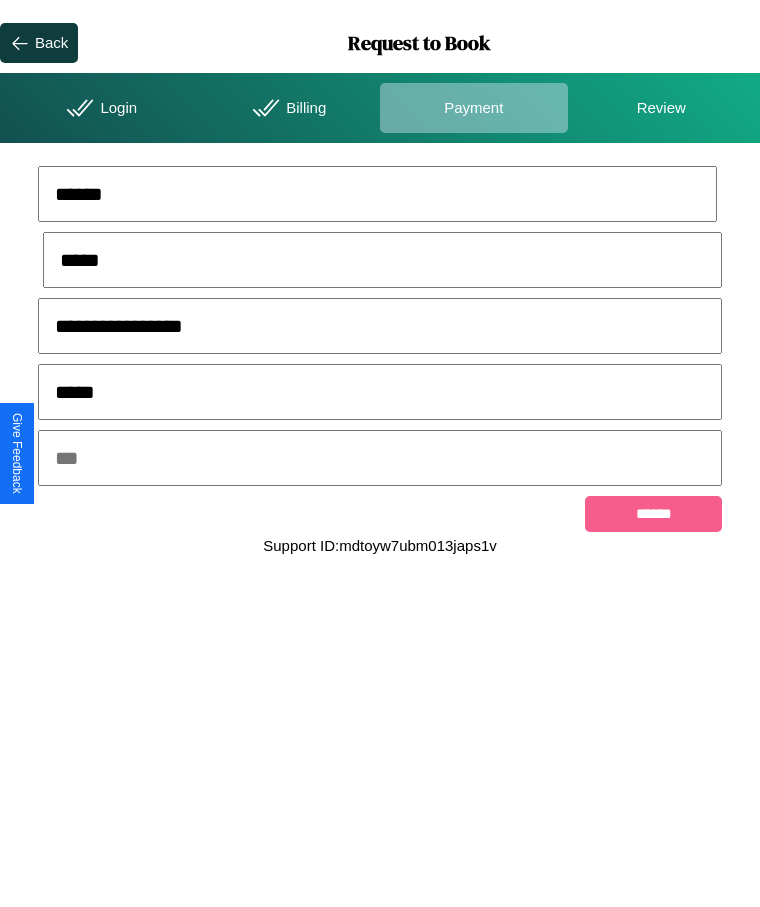 type on "*****" 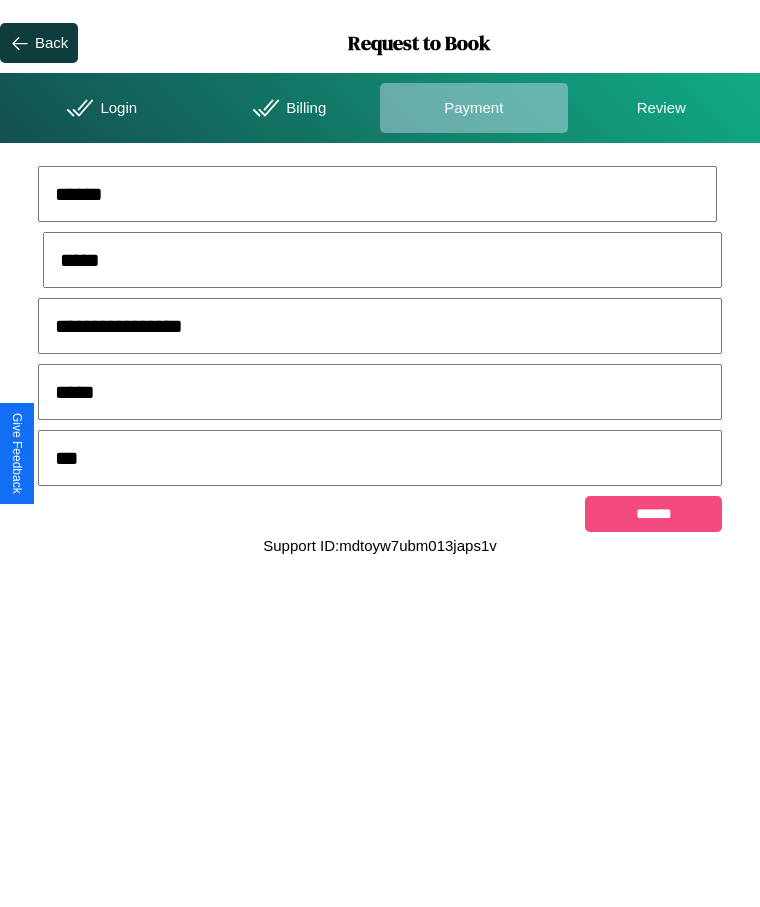 type on "***" 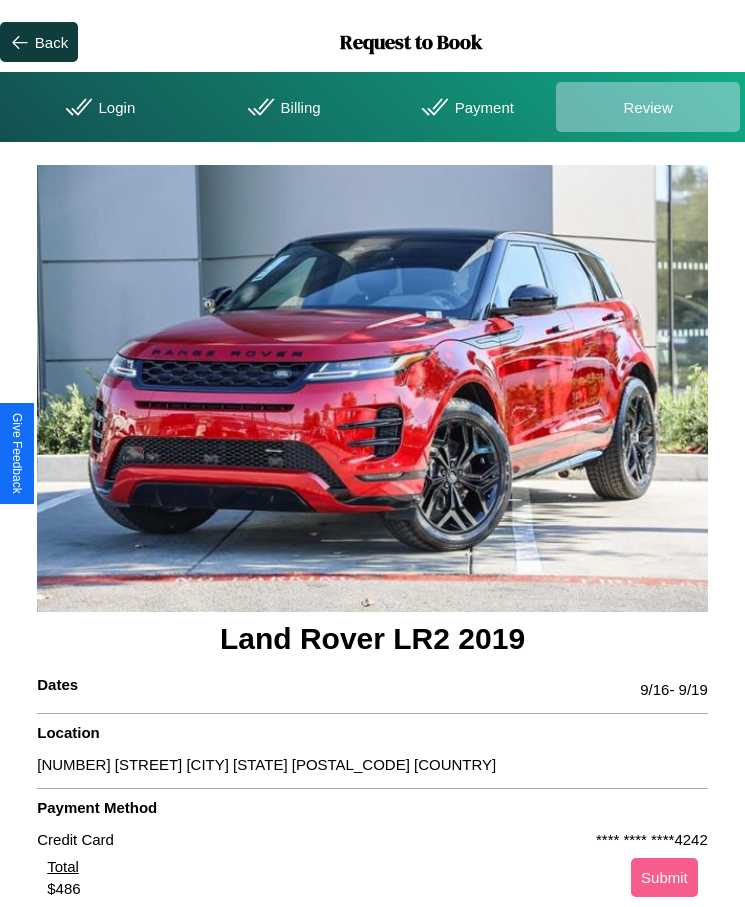 scroll, scrollTop: 2, scrollLeft: 0, axis: vertical 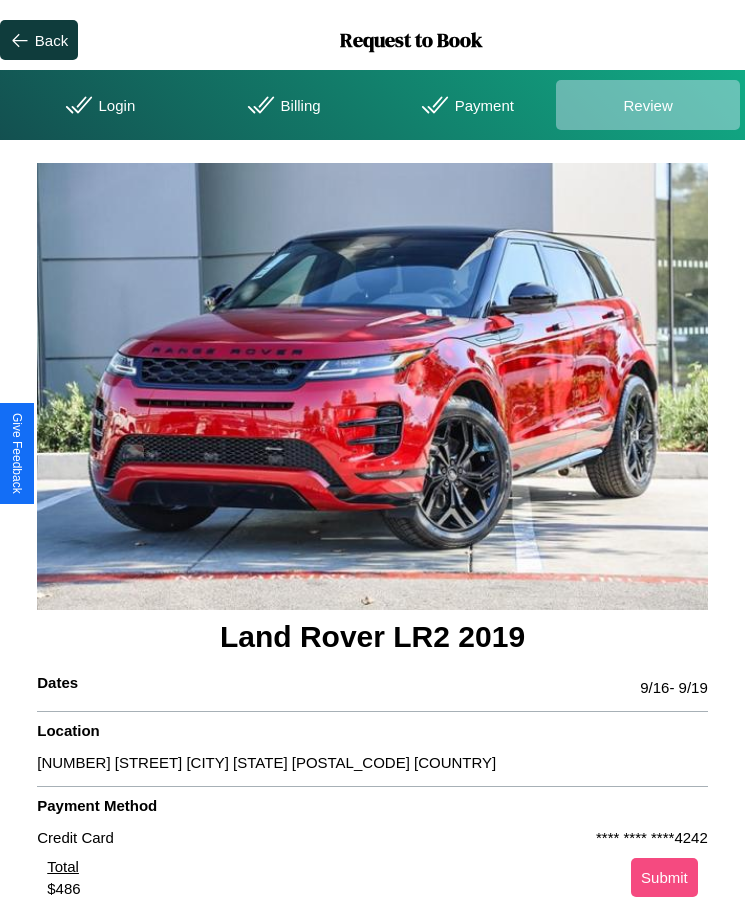 click on "Submit" at bounding box center [664, 877] 